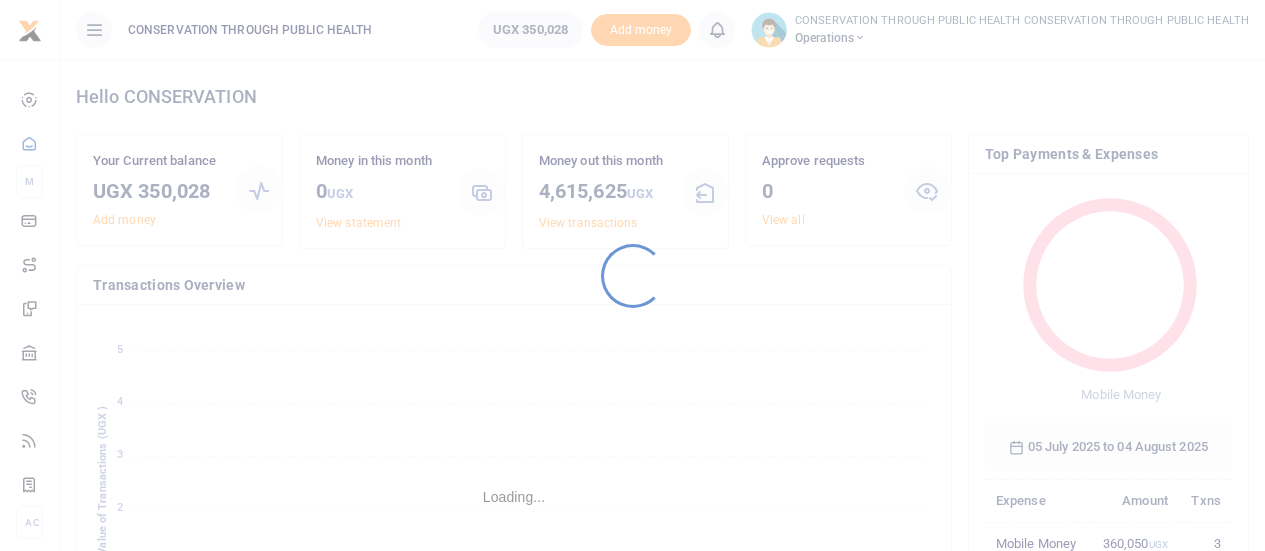 scroll, scrollTop: 0, scrollLeft: 0, axis: both 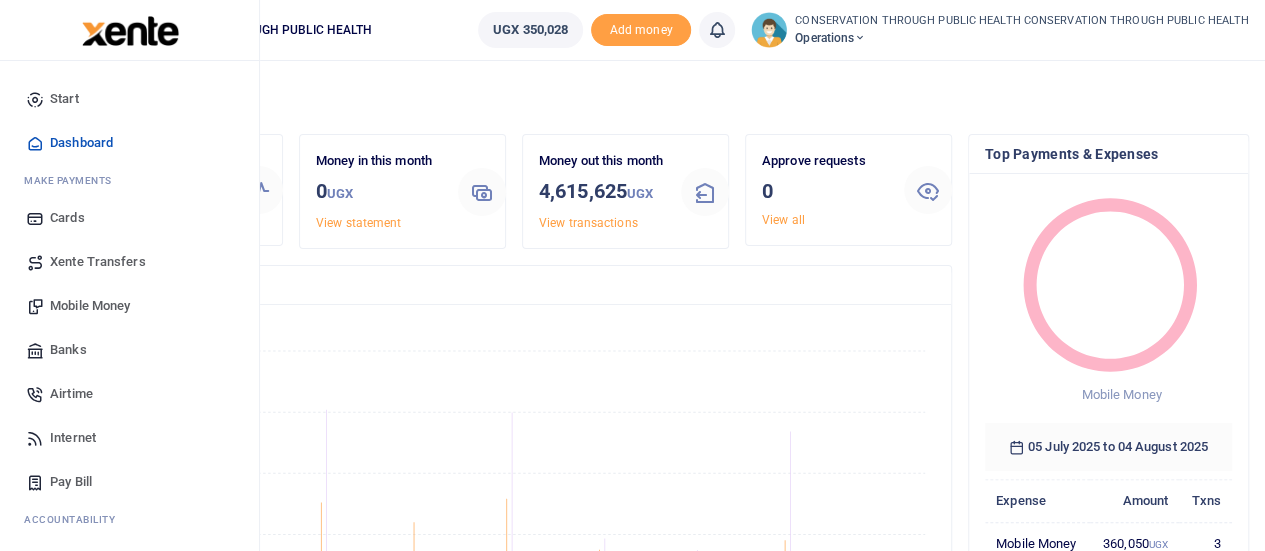click on "Mobile Money" at bounding box center [90, 306] 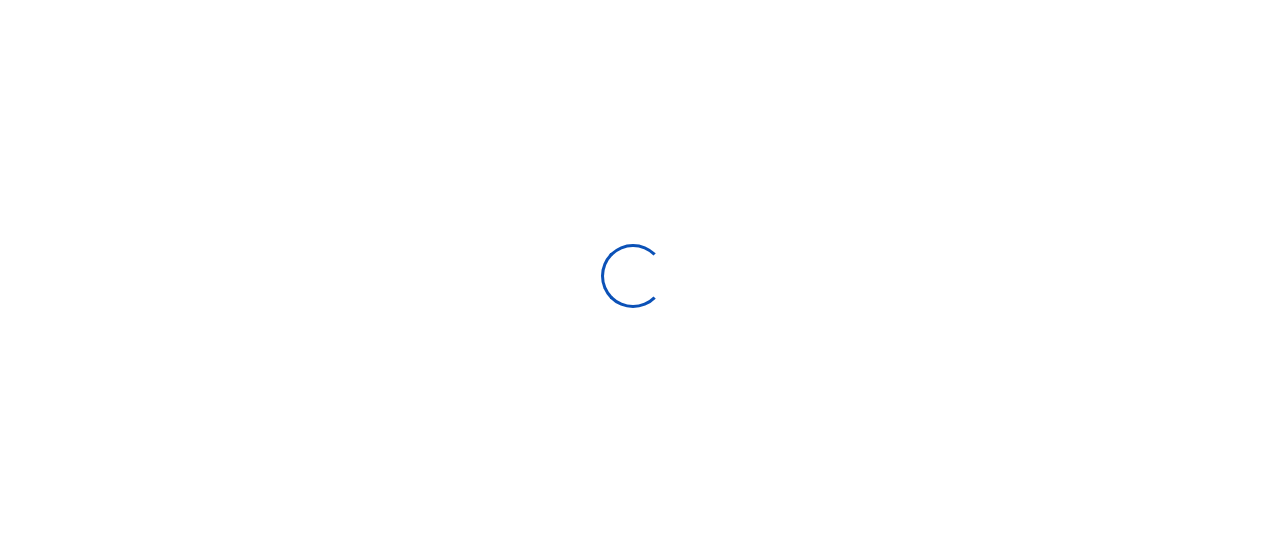 scroll, scrollTop: 0, scrollLeft: 0, axis: both 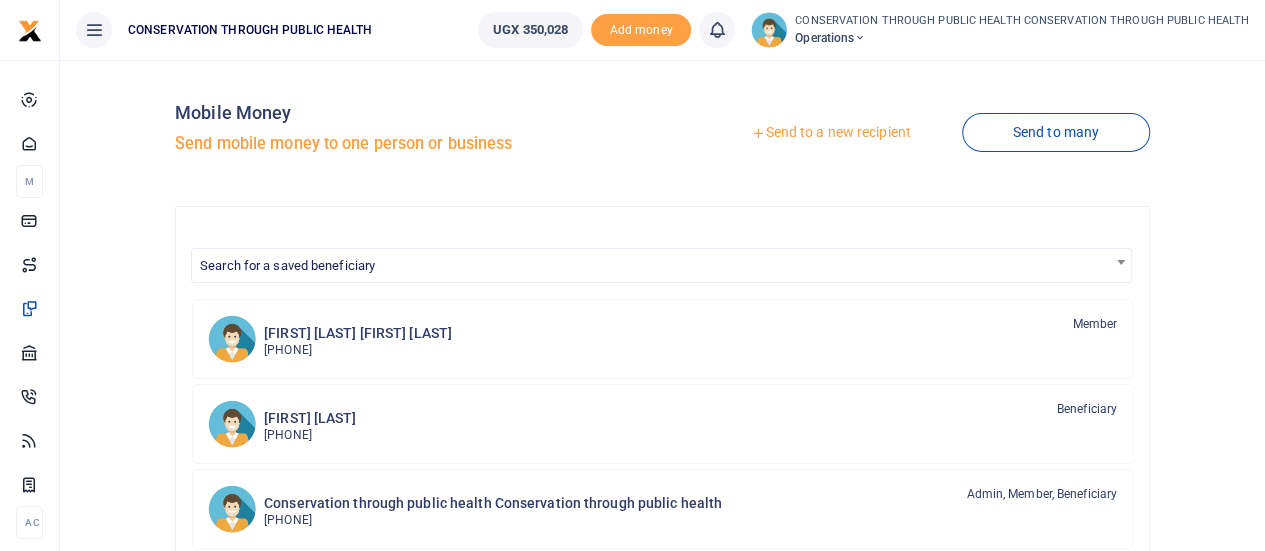 click on "Send to a new recipient" at bounding box center [830, 133] 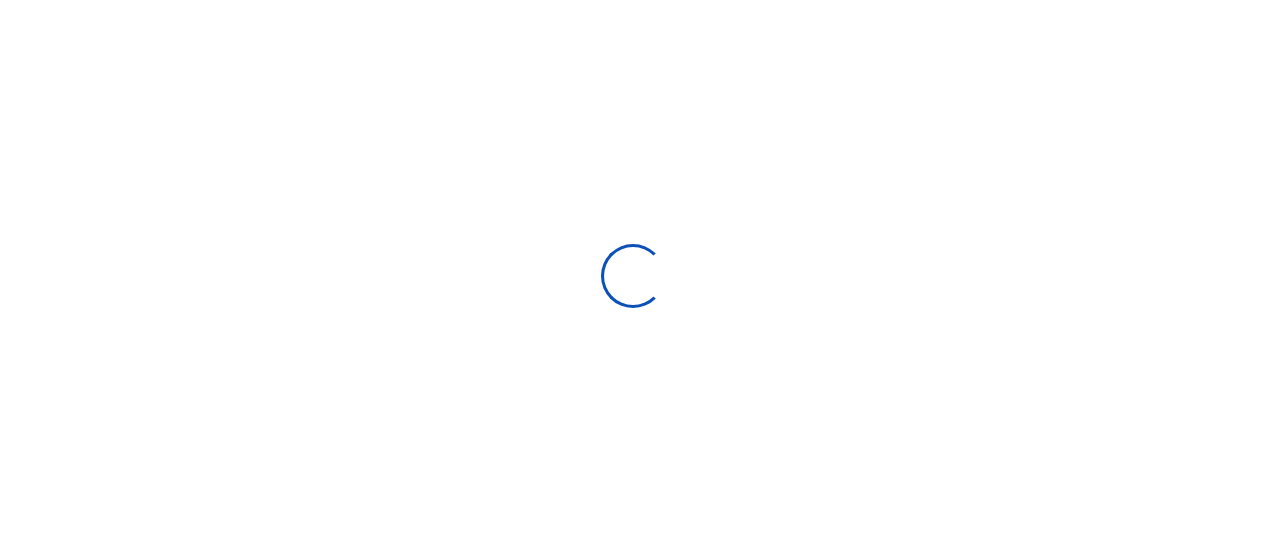 select 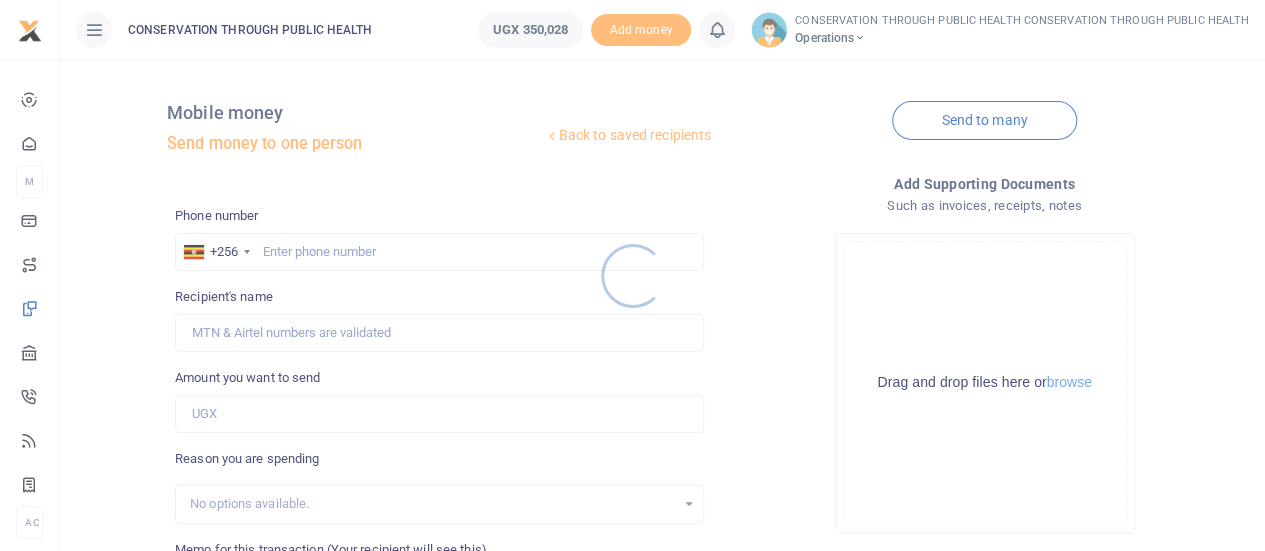 click at bounding box center (632, 275) 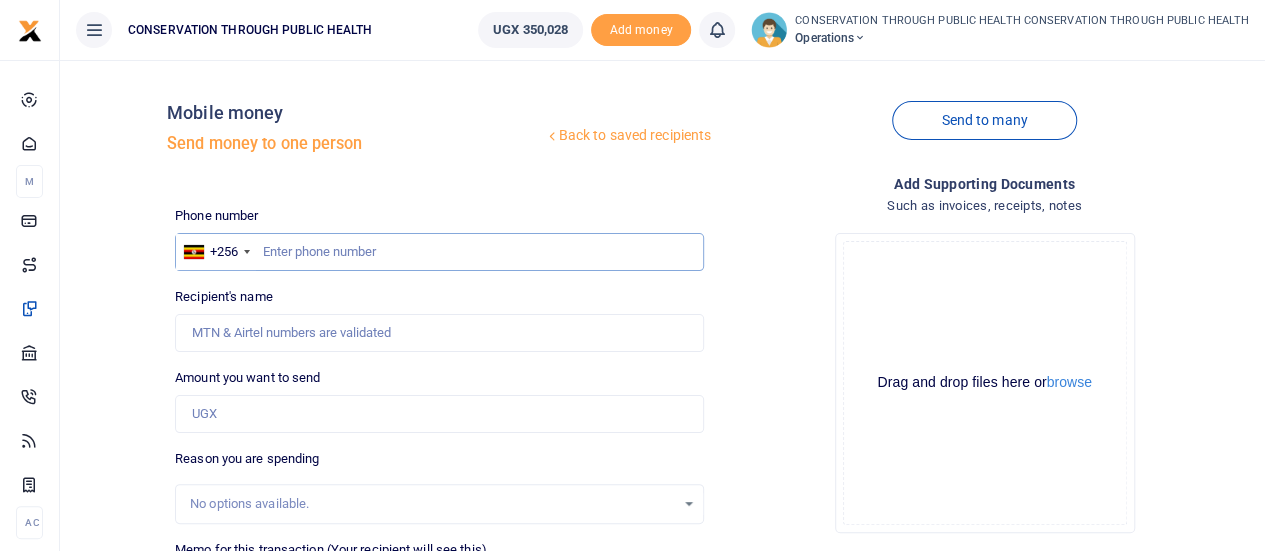 click at bounding box center (439, 252) 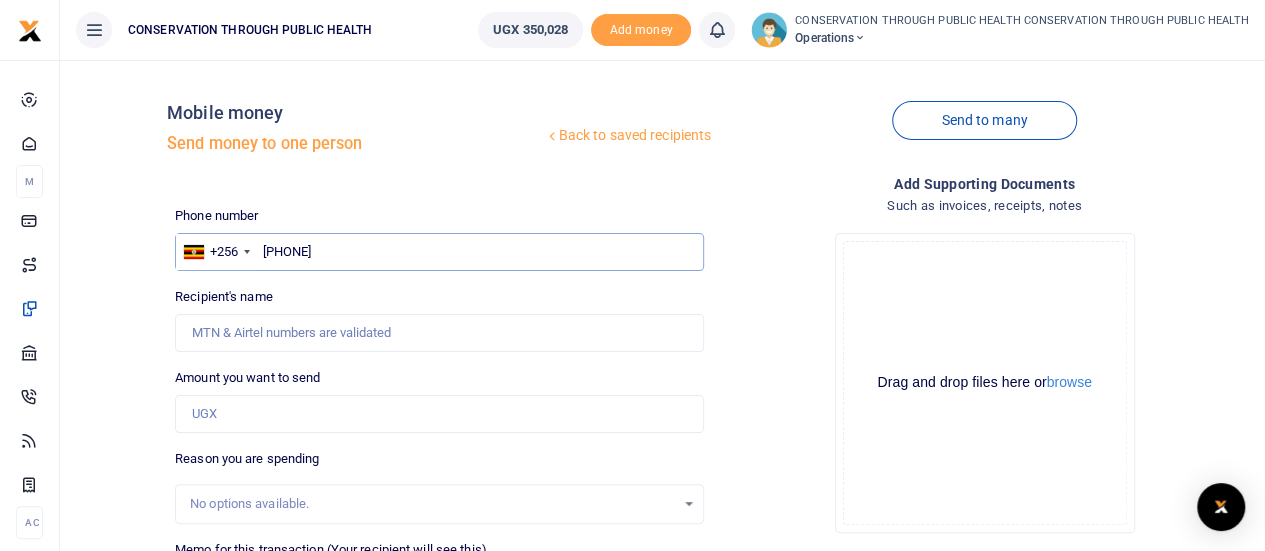 type on "0779064337" 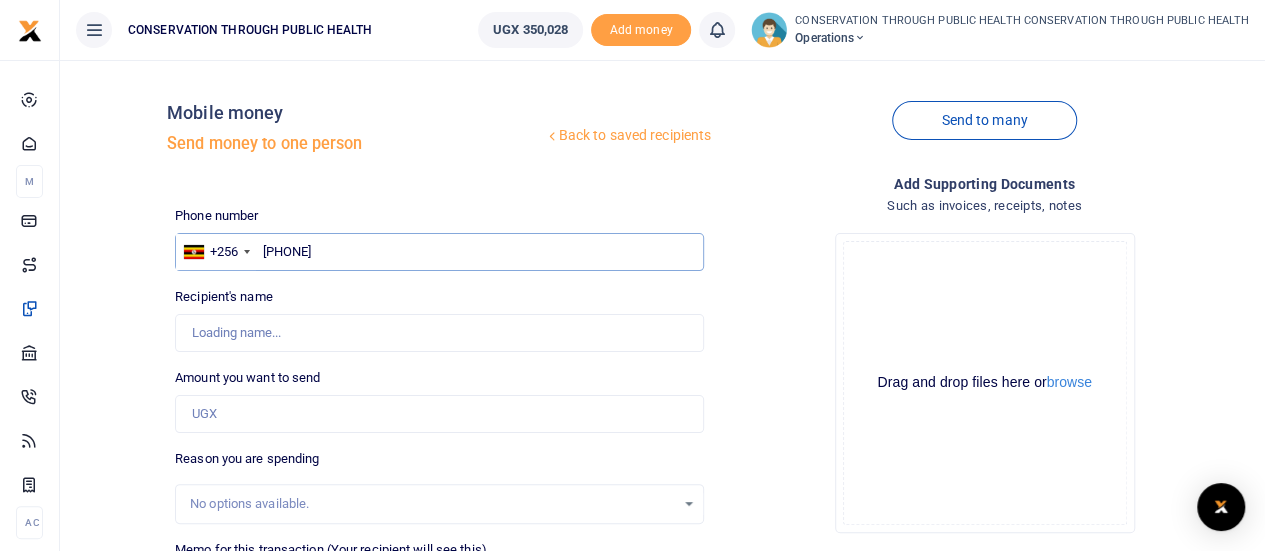 type on "[FIRST] [LAST]" 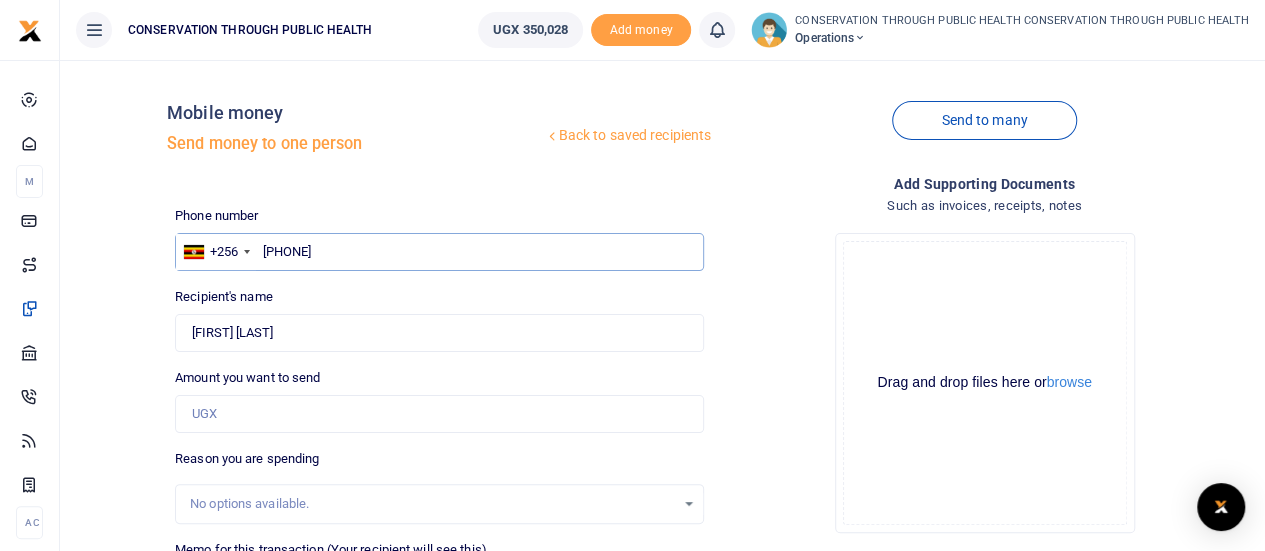 click on "0779064337" at bounding box center (439, 252) 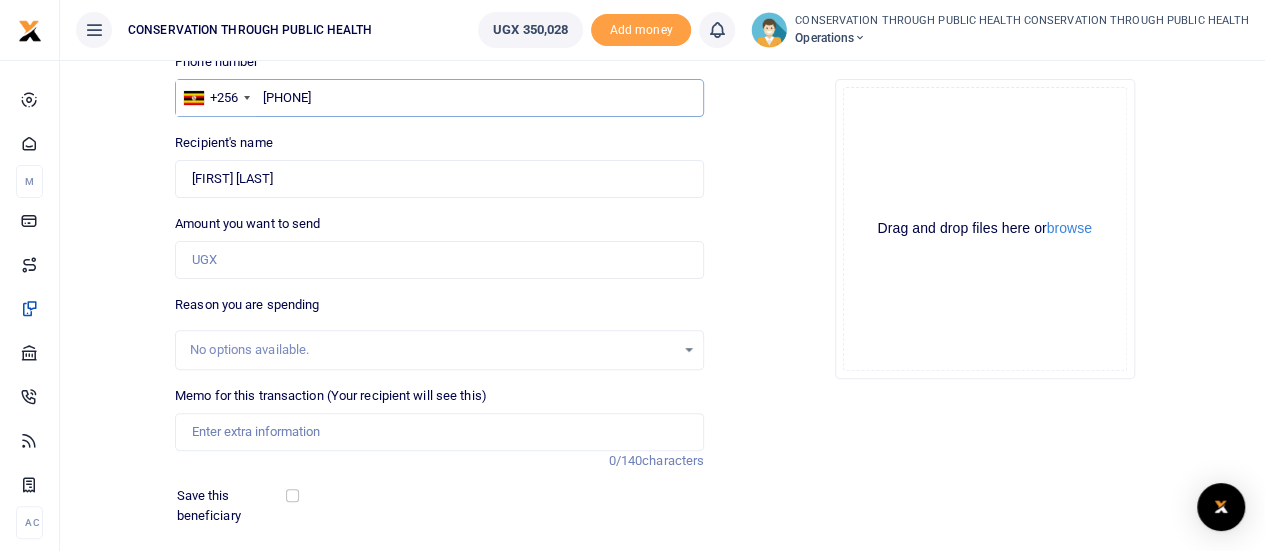 scroll, scrollTop: 200, scrollLeft: 0, axis: vertical 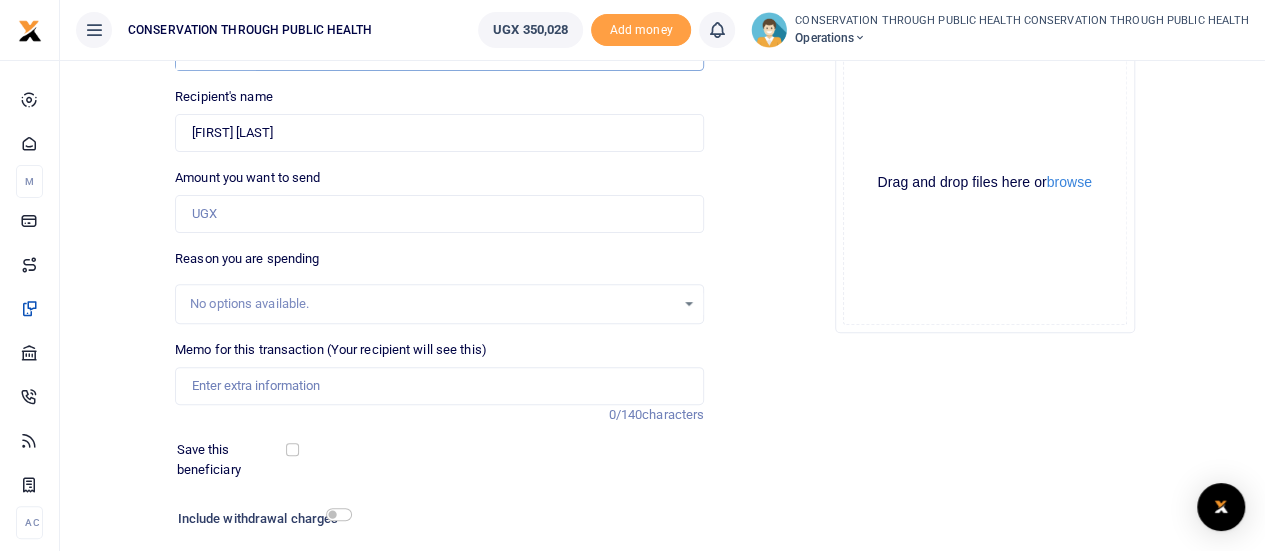 type on "779064337" 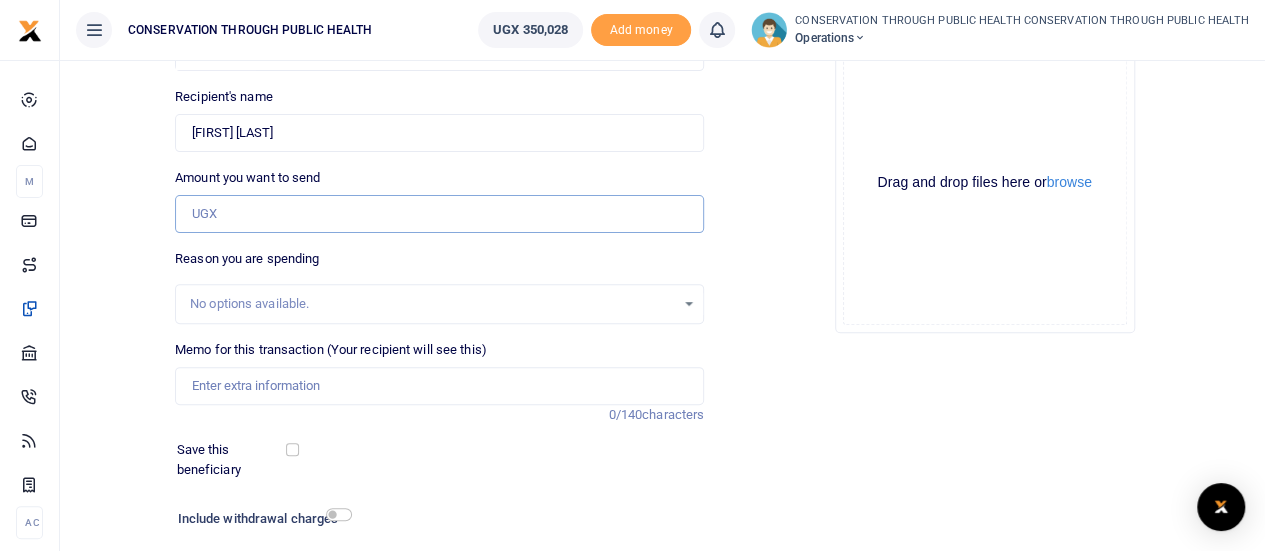 click on "Amount you want to send" at bounding box center (439, 214) 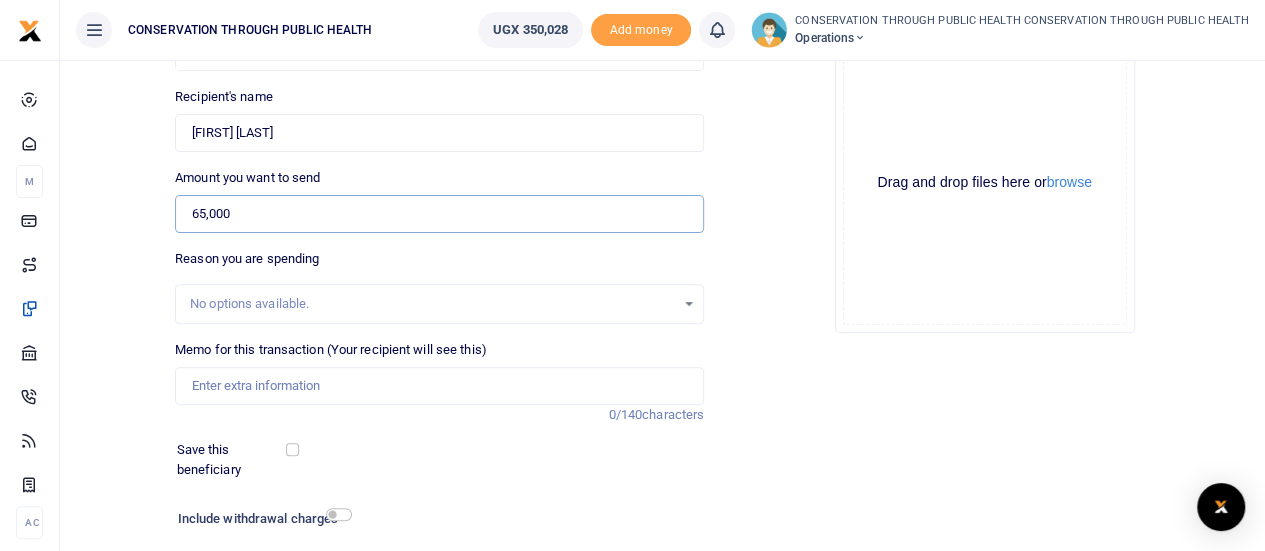 scroll, scrollTop: 300, scrollLeft: 0, axis: vertical 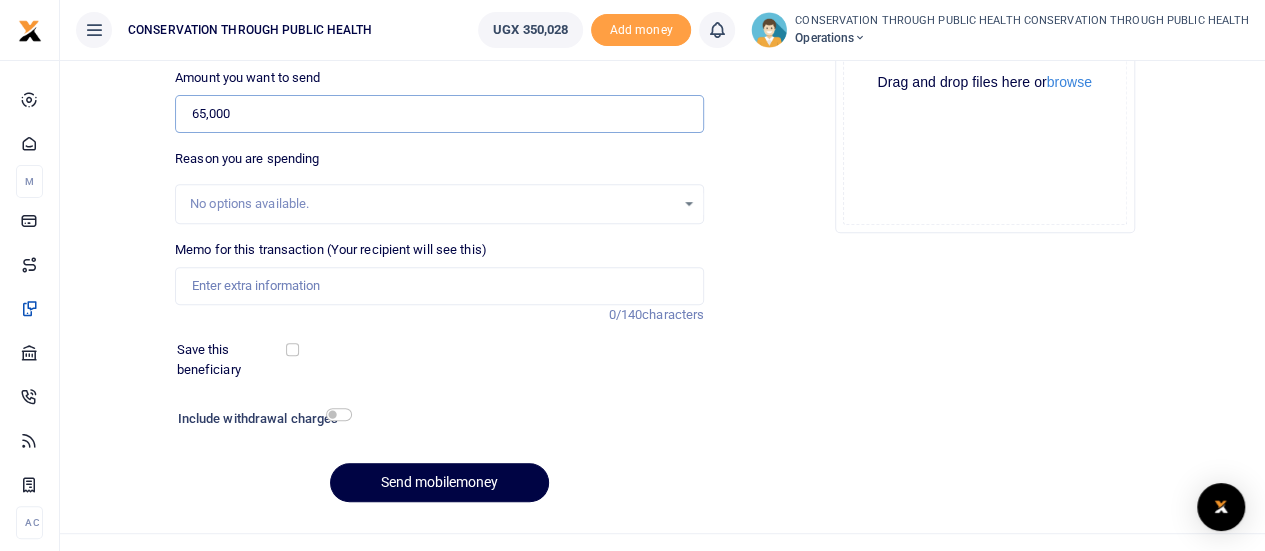 type on "65,000" 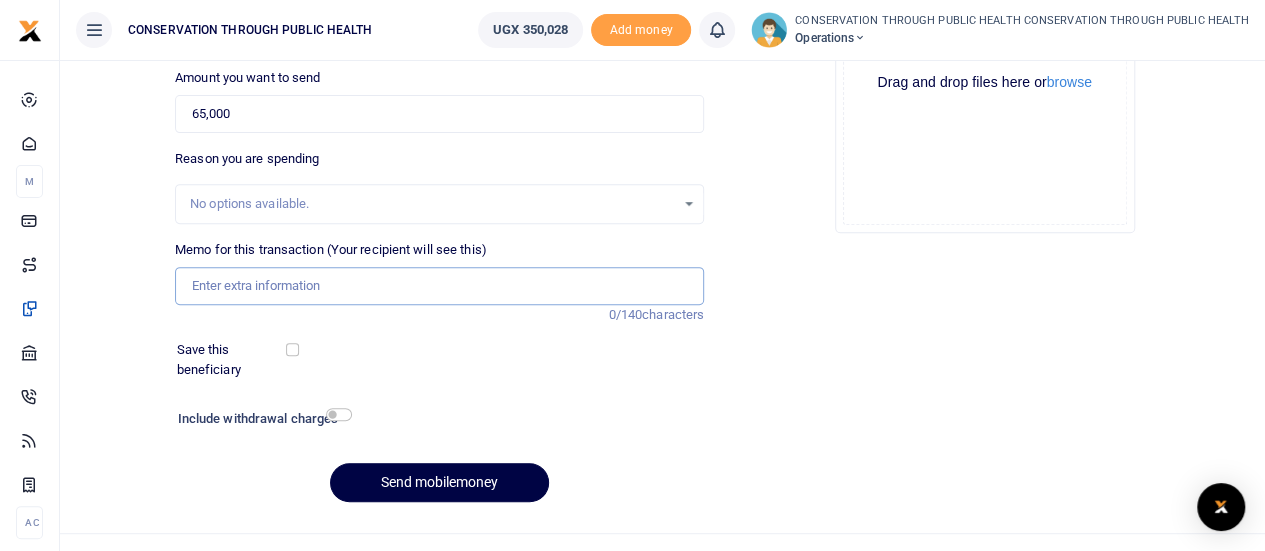 click on "Memo for this transaction (Your recipient will see this)" at bounding box center (439, 286) 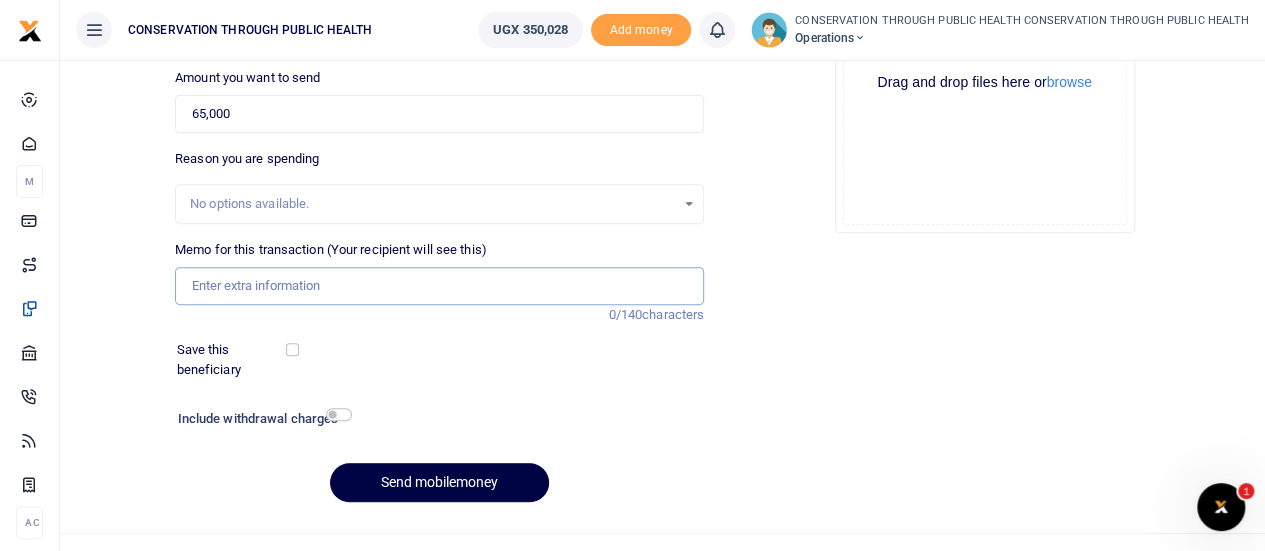 scroll, scrollTop: 0, scrollLeft: 0, axis: both 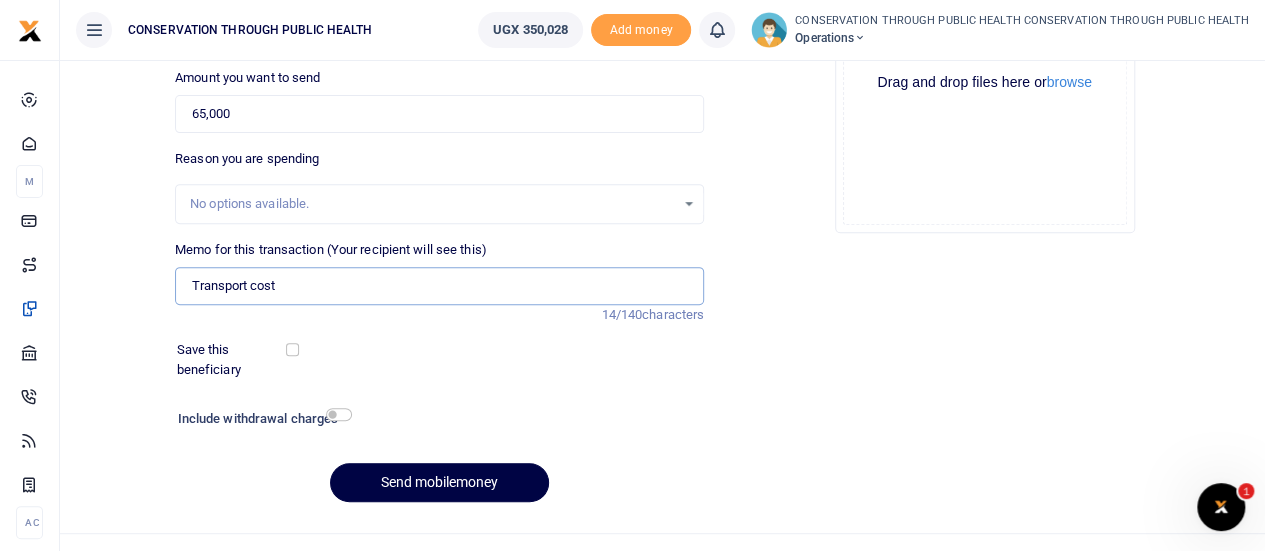 click on "Transport cost" at bounding box center [439, 286] 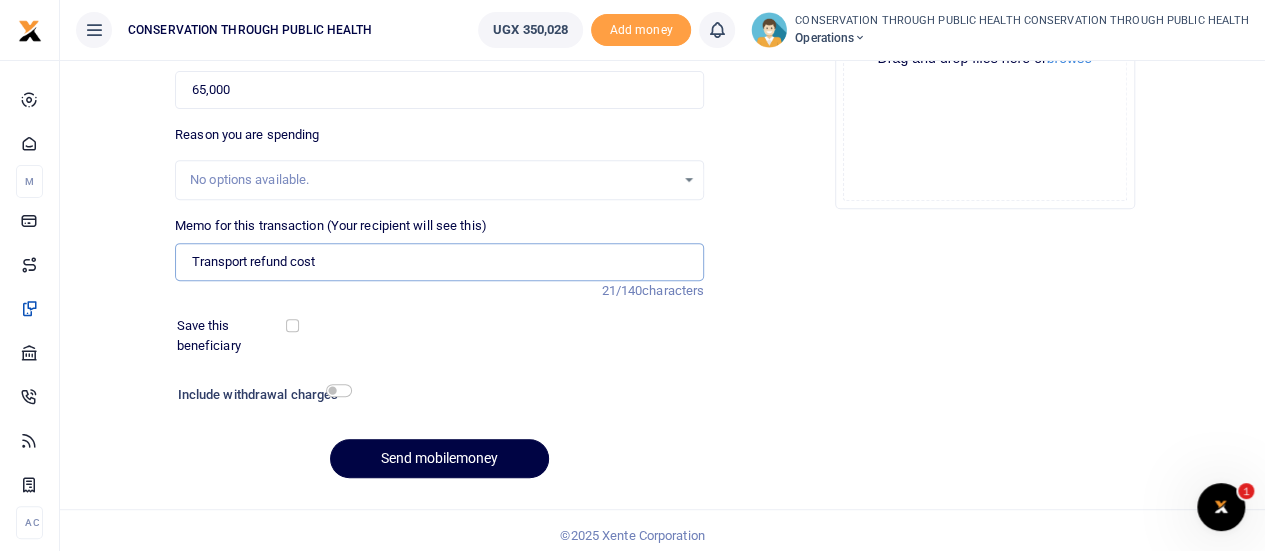 scroll, scrollTop: 332, scrollLeft: 0, axis: vertical 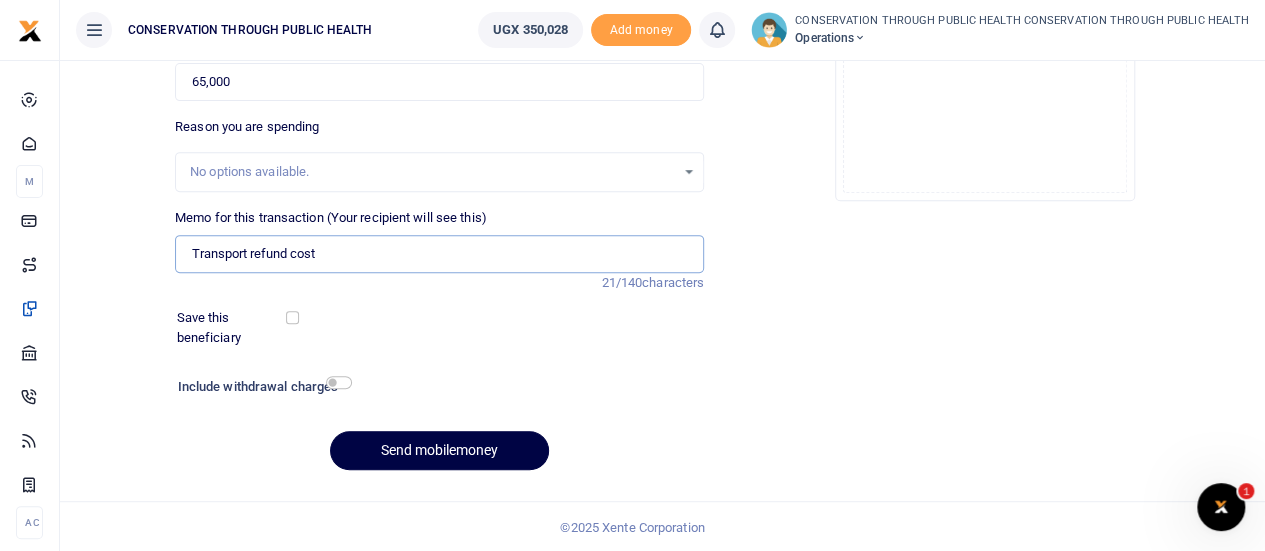 drag, startPoint x: 195, startPoint y: 252, endPoint x: 316, endPoint y: 261, distance: 121.33425 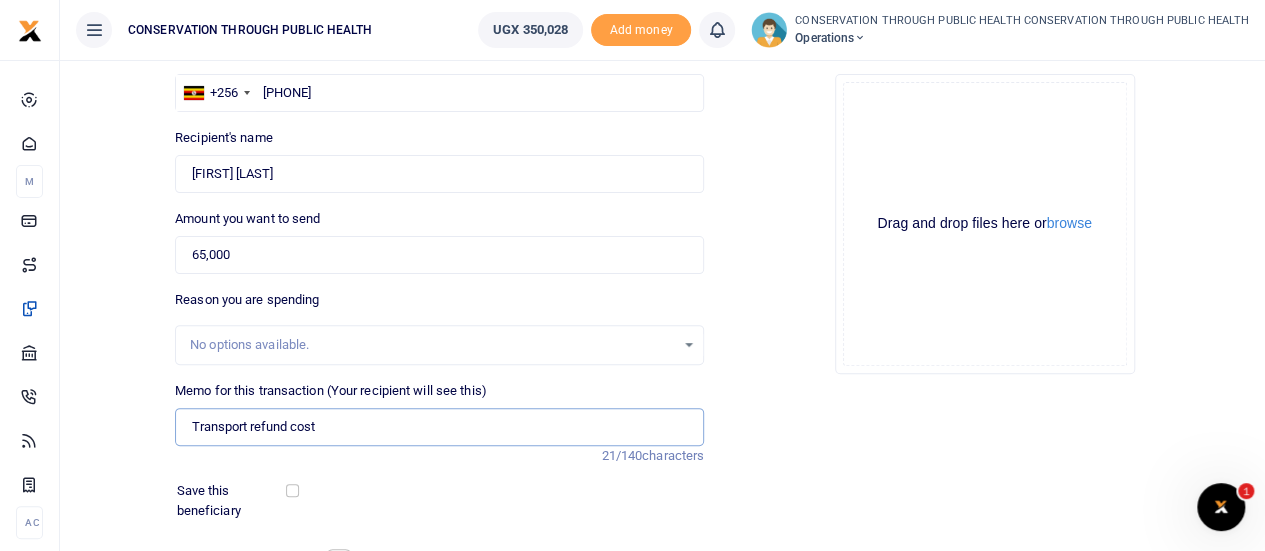 scroll, scrollTop: 132, scrollLeft: 0, axis: vertical 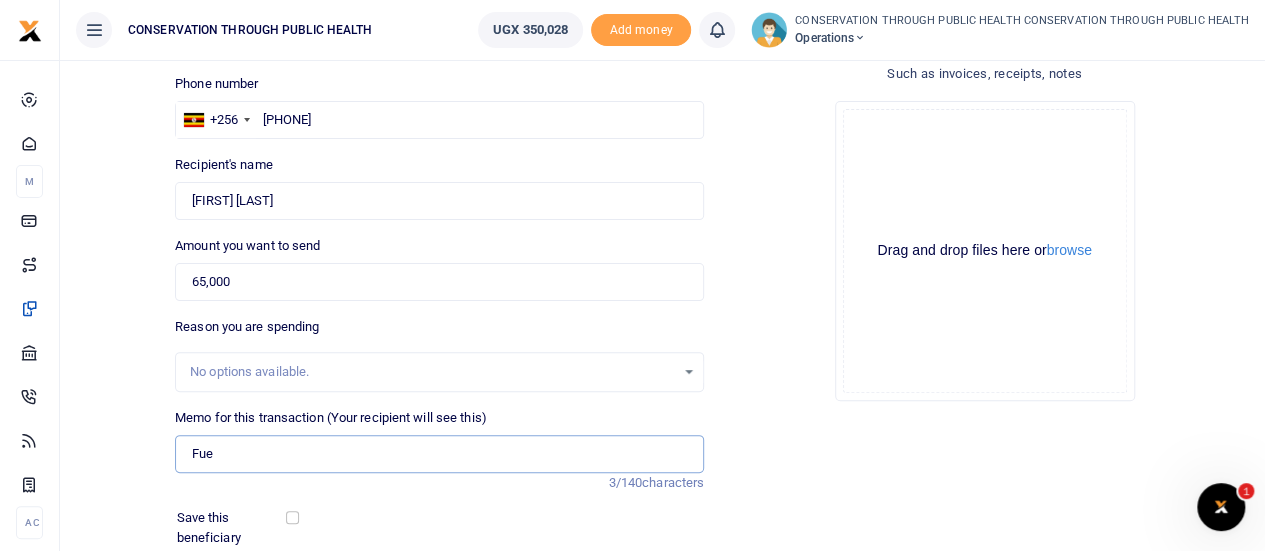 type on "Fuel for Office activities" 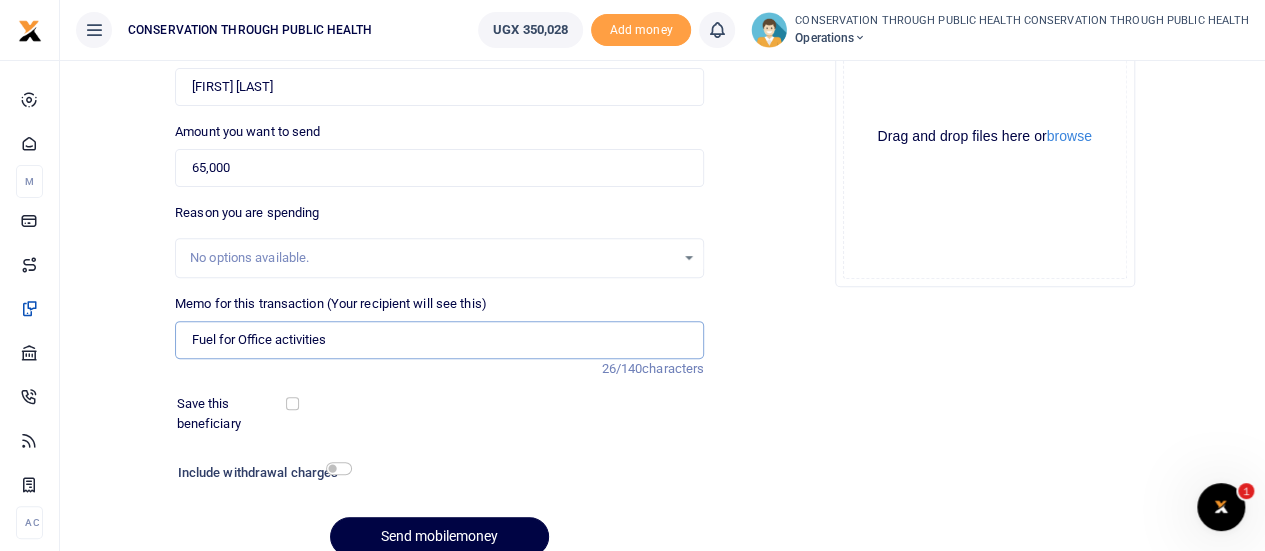 scroll, scrollTop: 332, scrollLeft: 0, axis: vertical 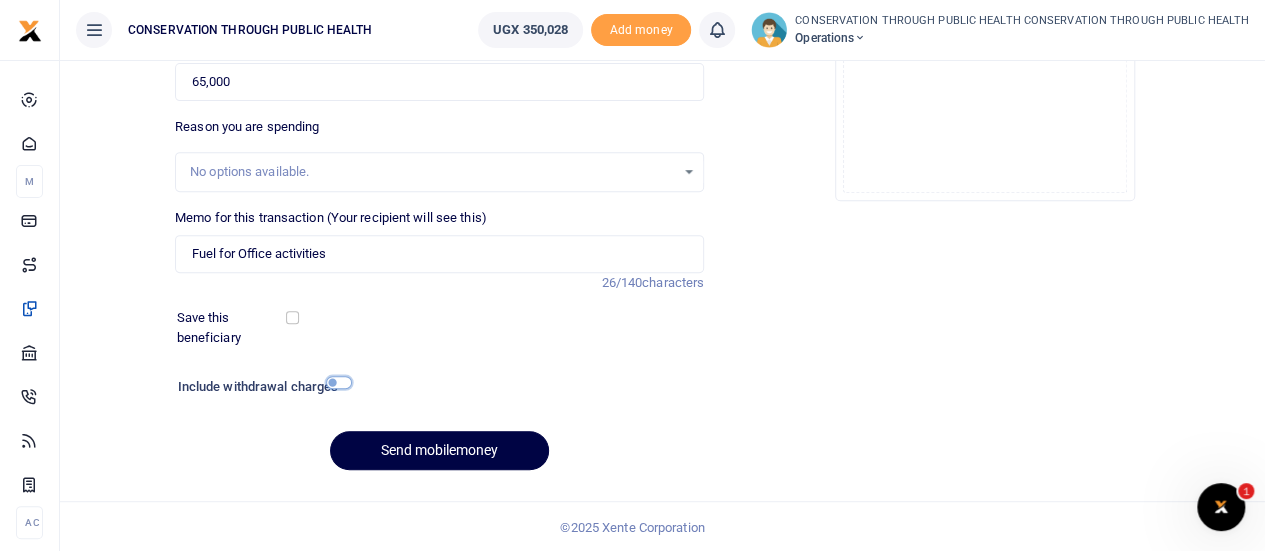 click at bounding box center (339, 382) 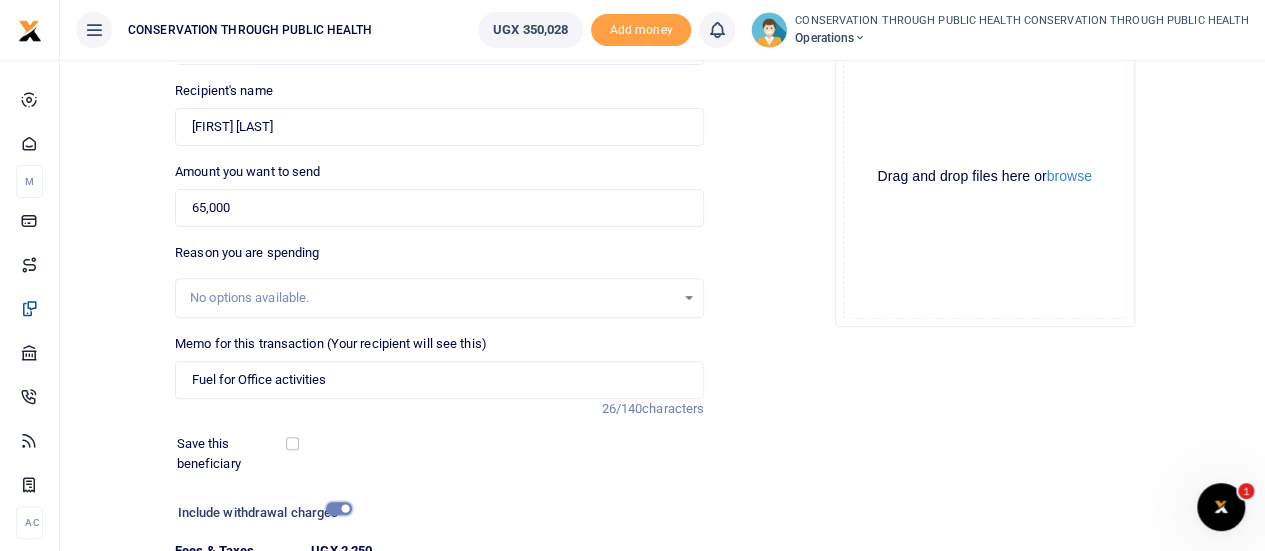 scroll, scrollTop: 188, scrollLeft: 0, axis: vertical 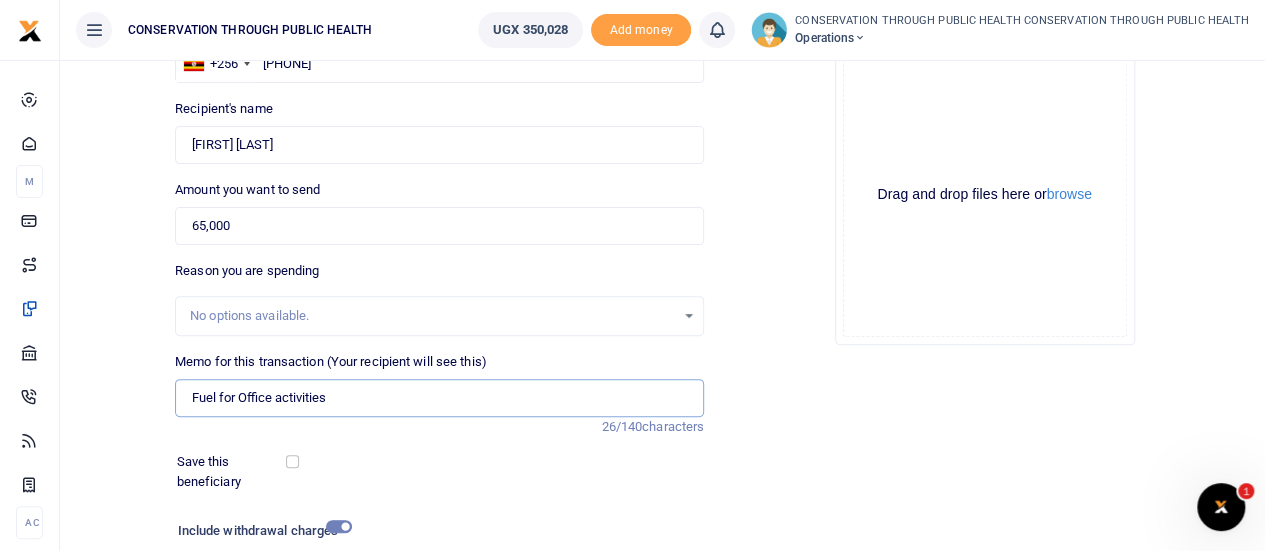 drag, startPoint x: 339, startPoint y: 405, endPoint x: 193, endPoint y: 418, distance: 146.57762 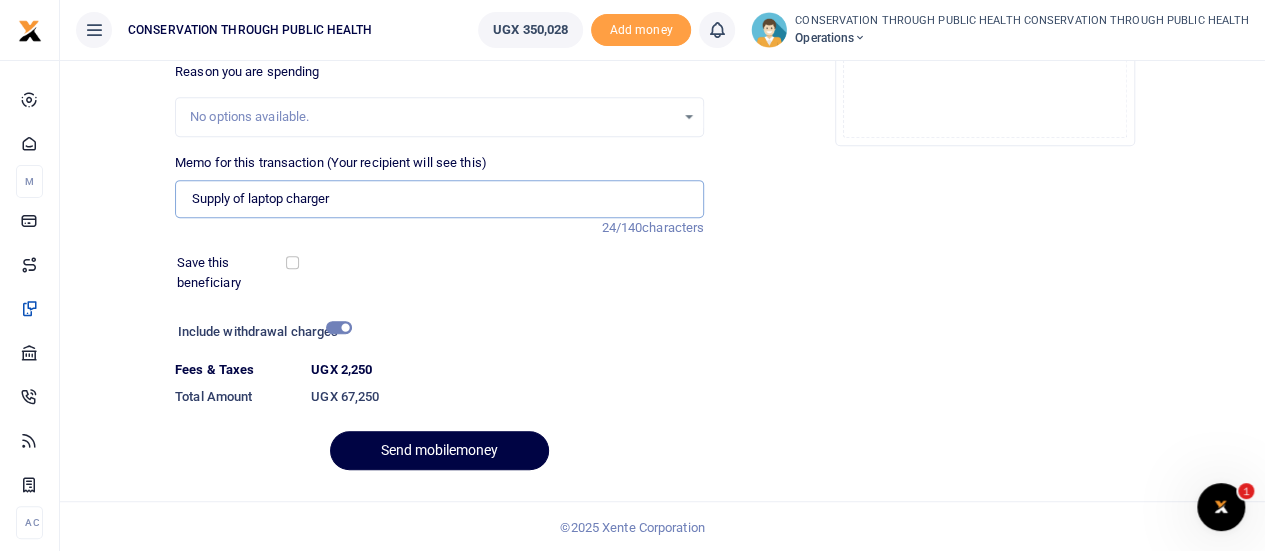 scroll, scrollTop: 388, scrollLeft: 0, axis: vertical 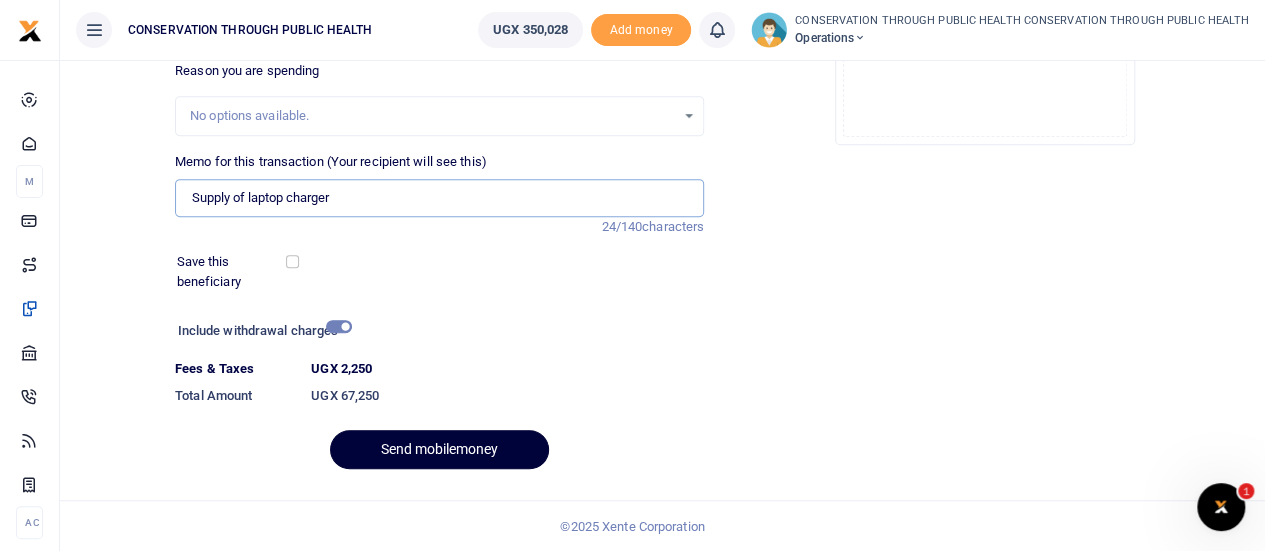 type on "Supply of laptop charger" 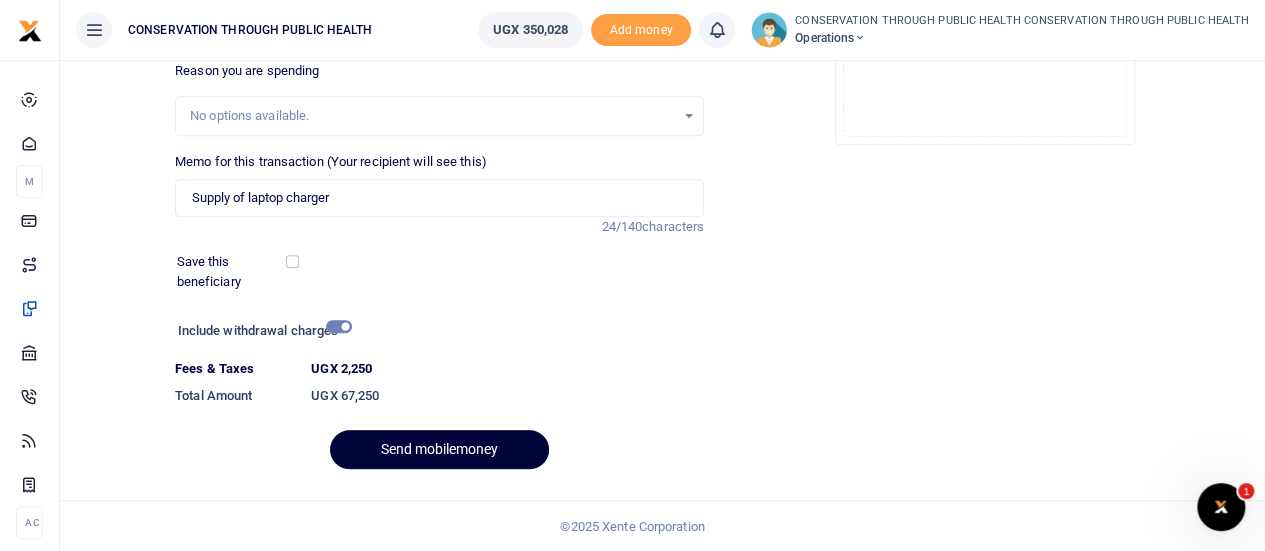 click on "Send mobilemoney" at bounding box center [439, 449] 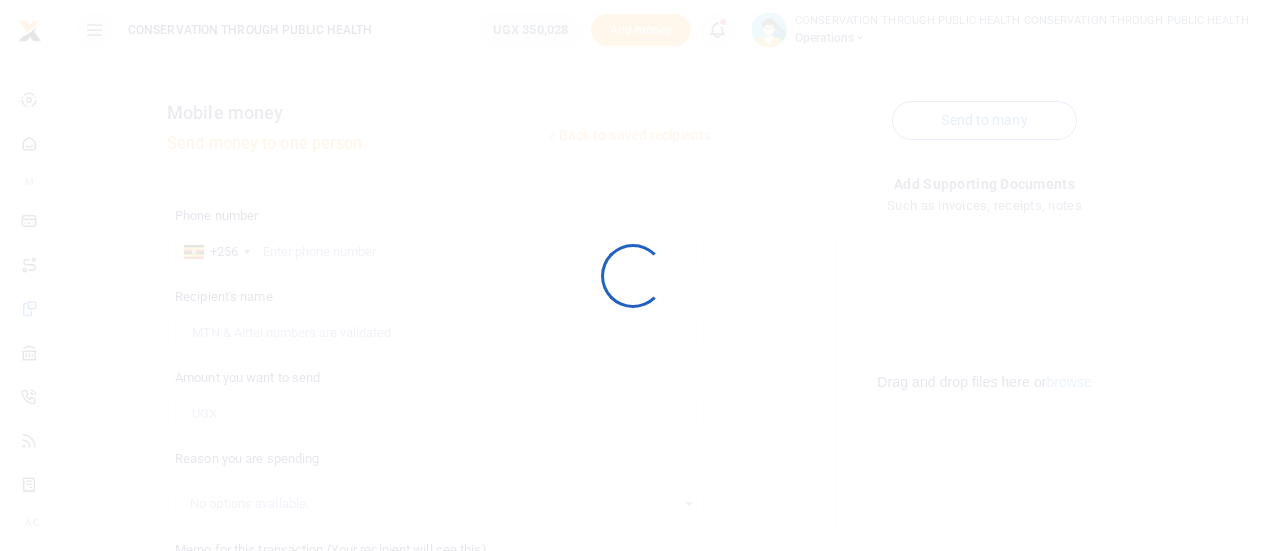 scroll, scrollTop: 332, scrollLeft: 0, axis: vertical 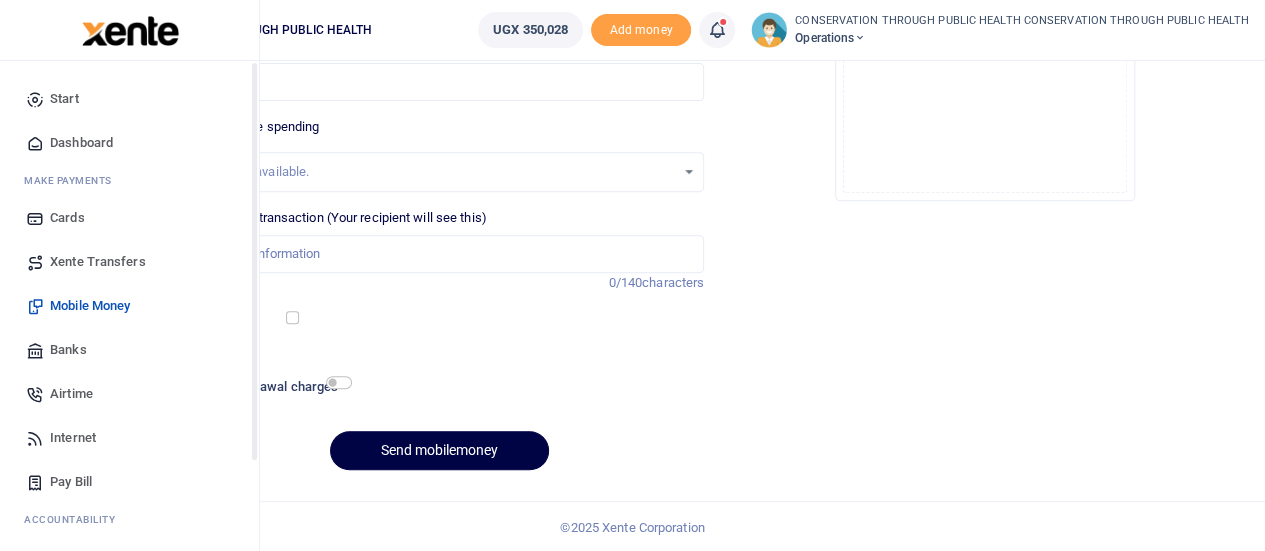 click on "Dashboard" at bounding box center (81, 143) 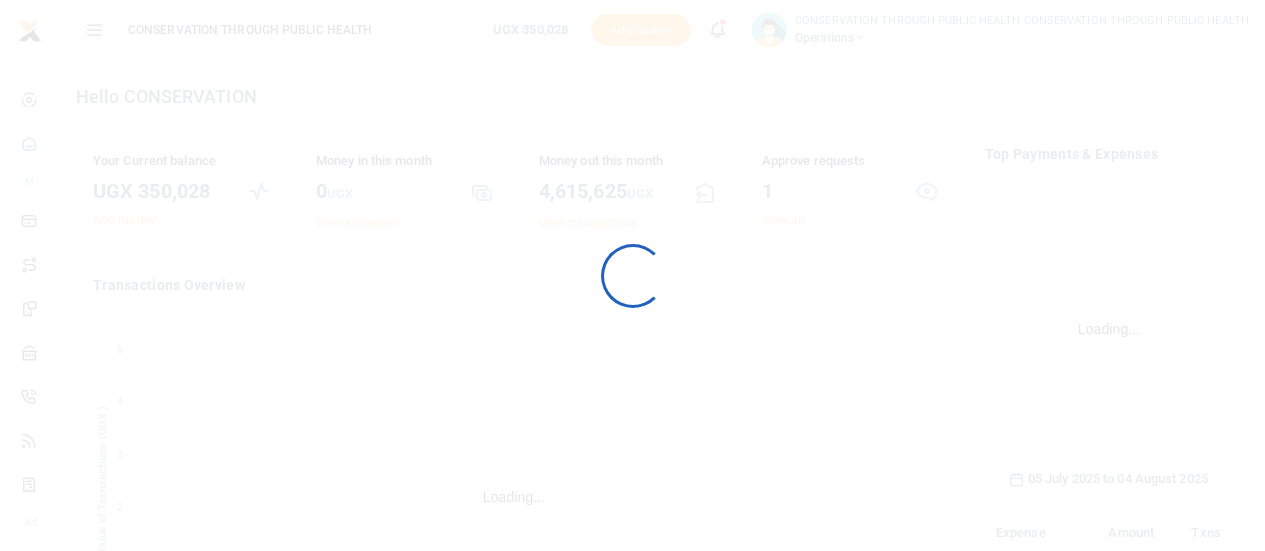 scroll, scrollTop: 0, scrollLeft: 0, axis: both 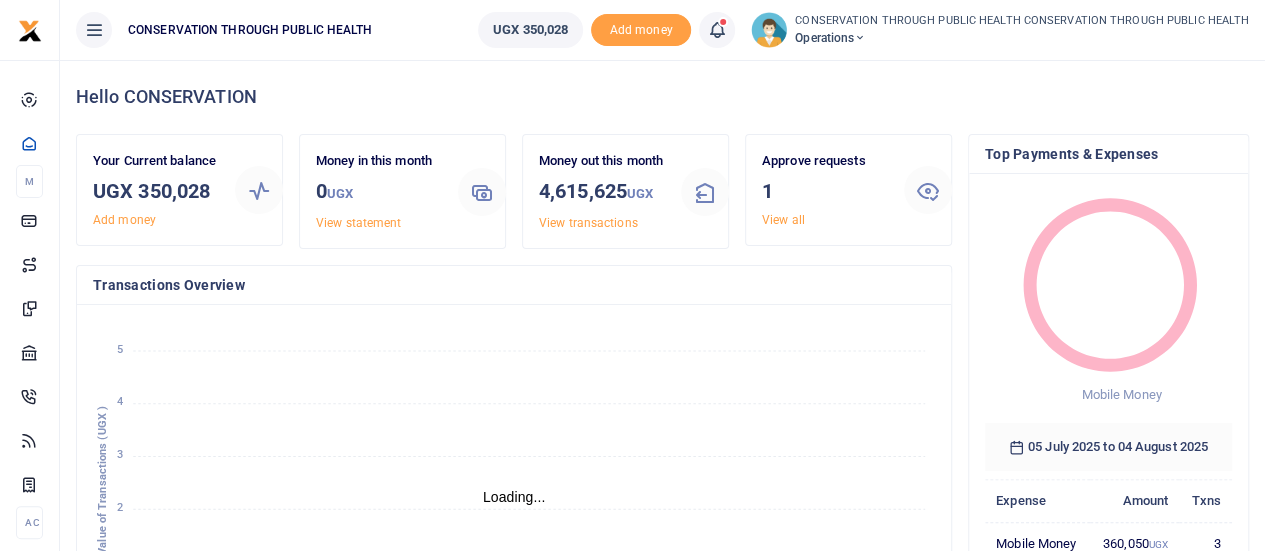 click on "View all" at bounding box center [783, 220] 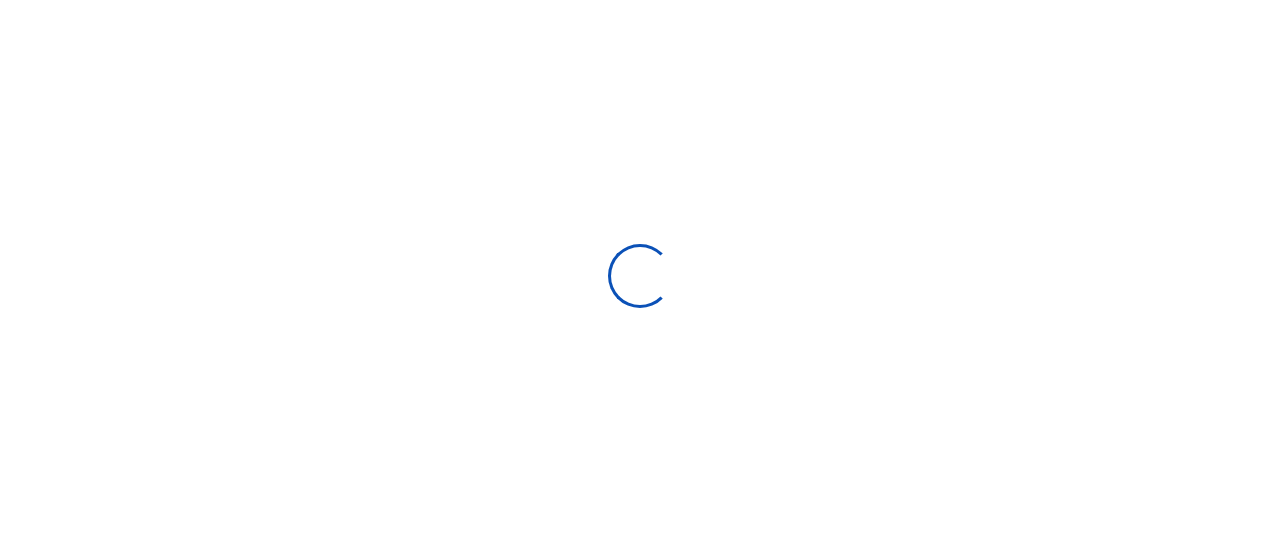 scroll, scrollTop: 0, scrollLeft: 0, axis: both 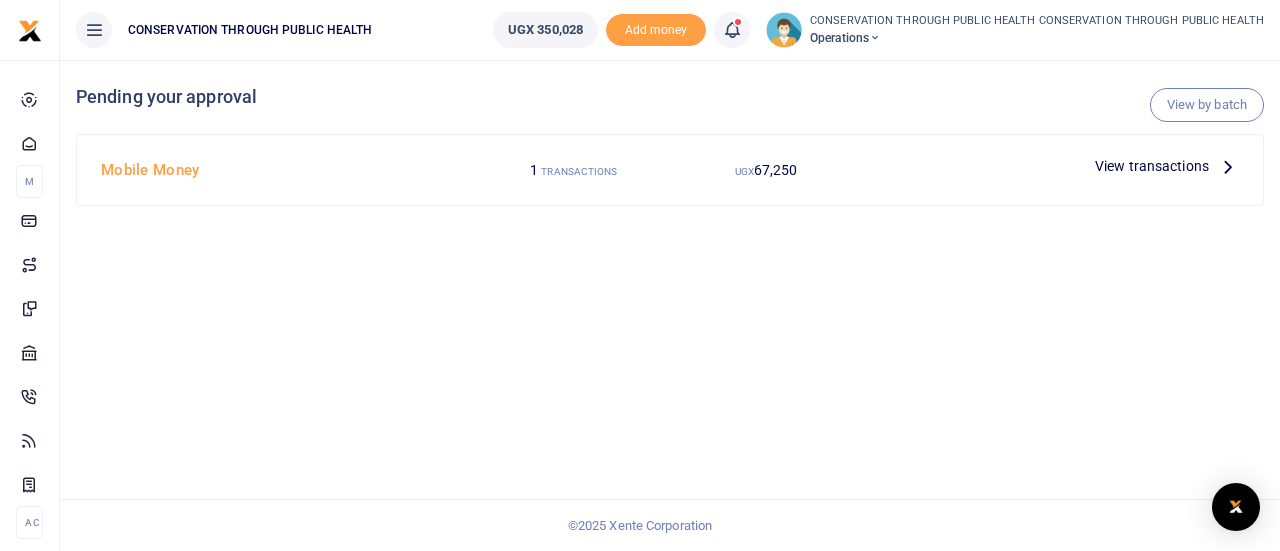click at bounding box center (1228, 166) 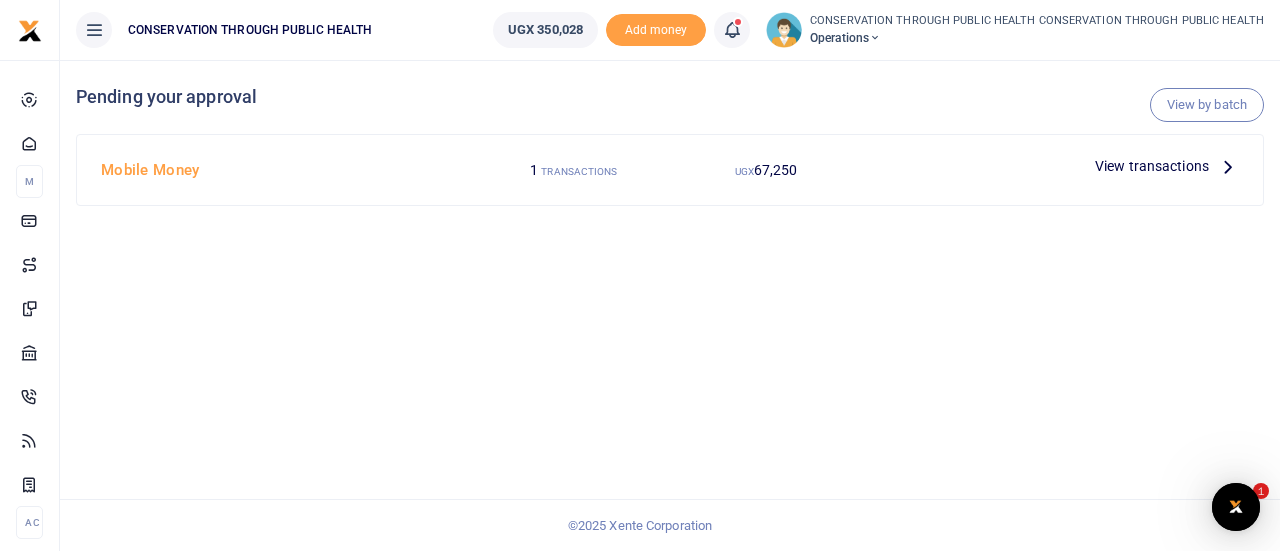 scroll, scrollTop: 0, scrollLeft: 0, axis: both 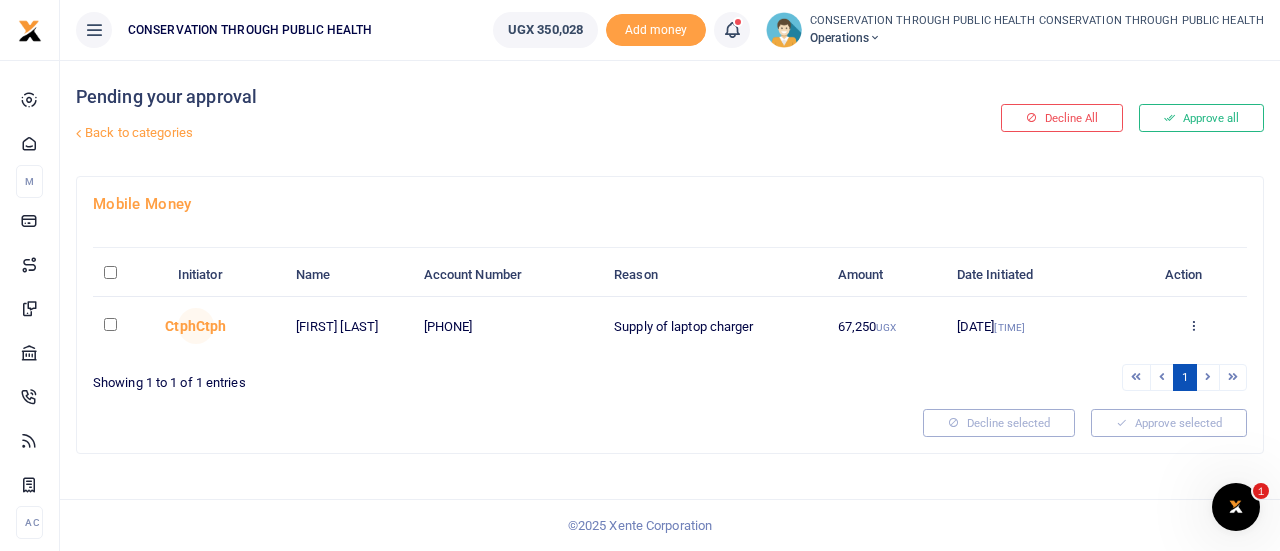 click at bounding box center [110, 324] 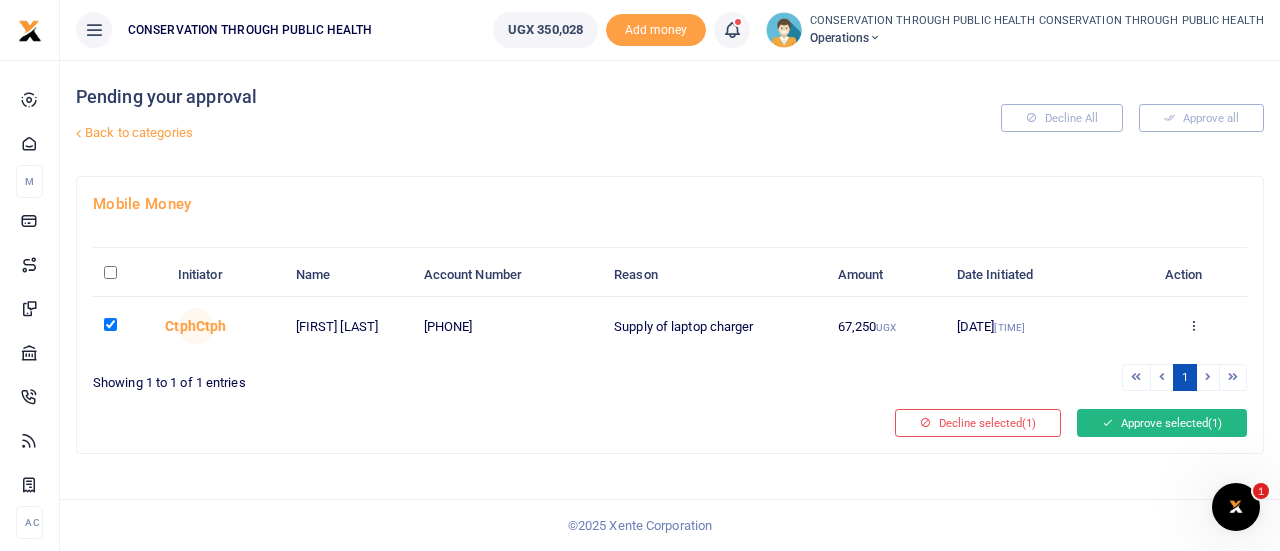 click on "Approve selected  (1)" at bounding box center [1162, 423] 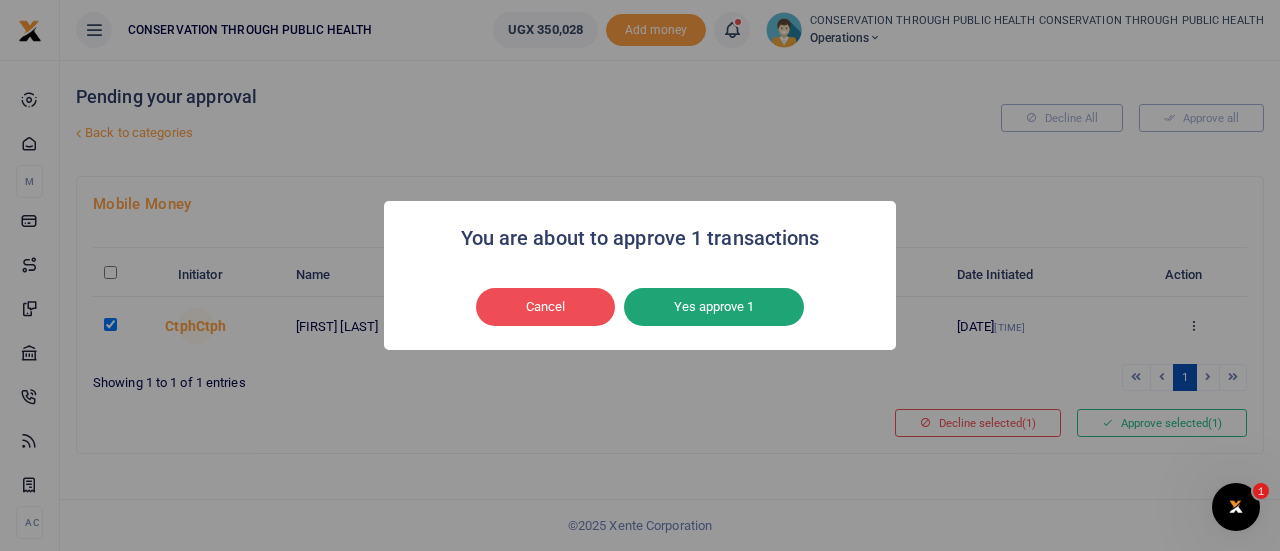 click on "Yes approve 1" at bounding box center [714, 307] 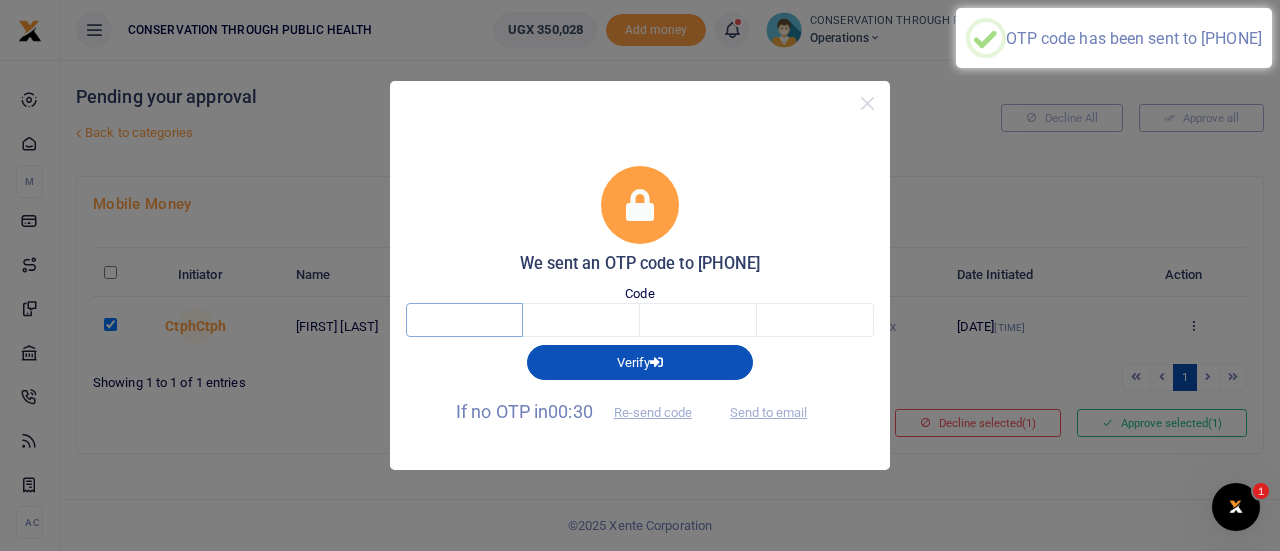 click at bounding box center [464, 320] 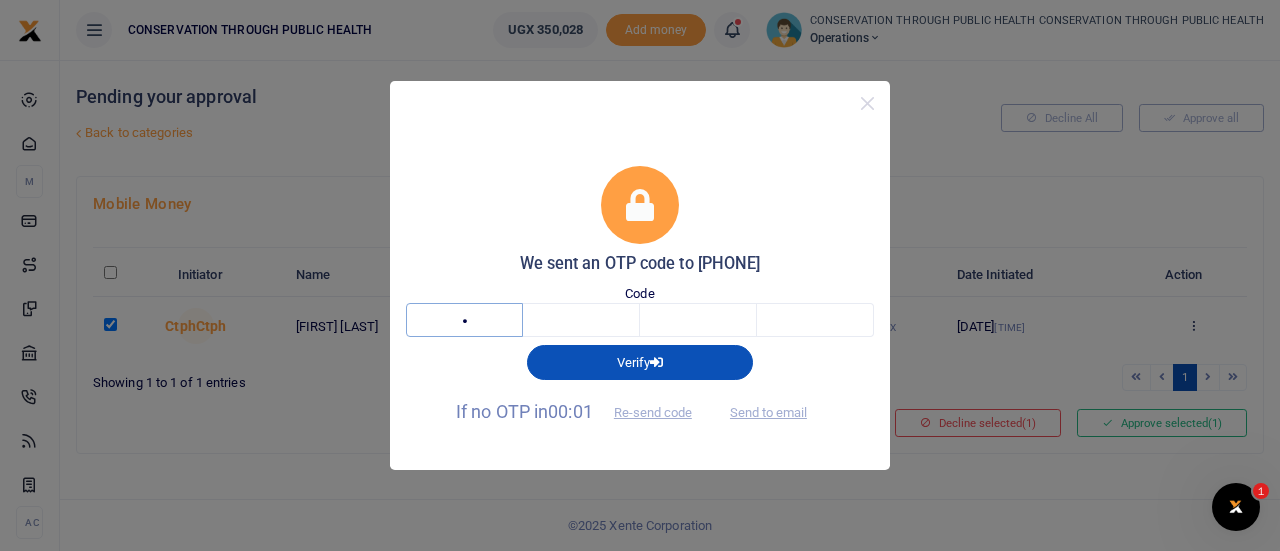 type on "3" 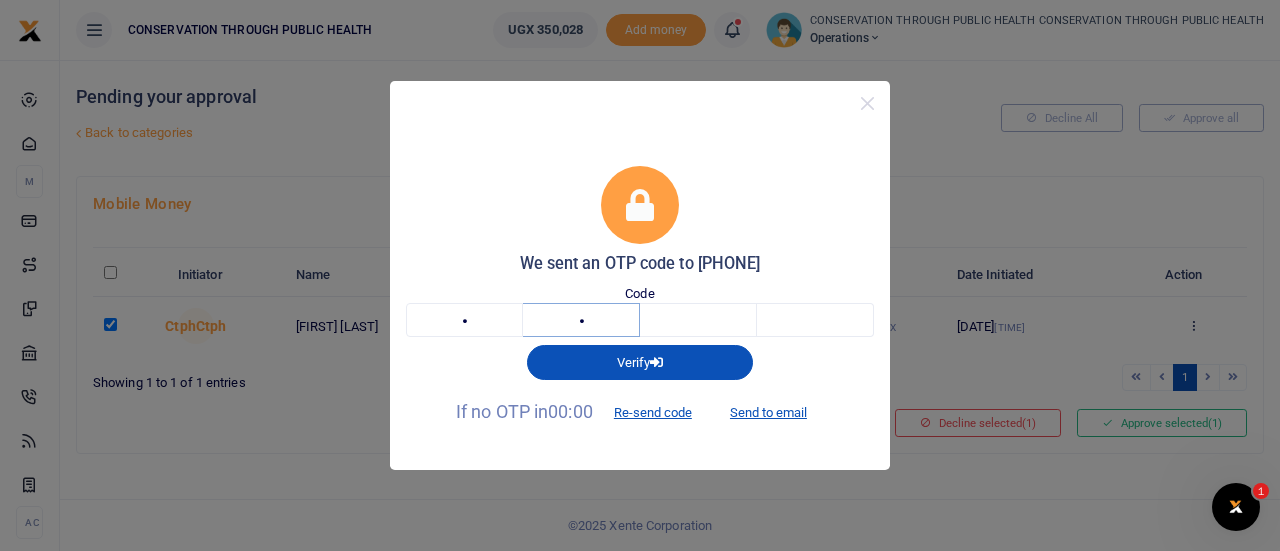 type on "9" 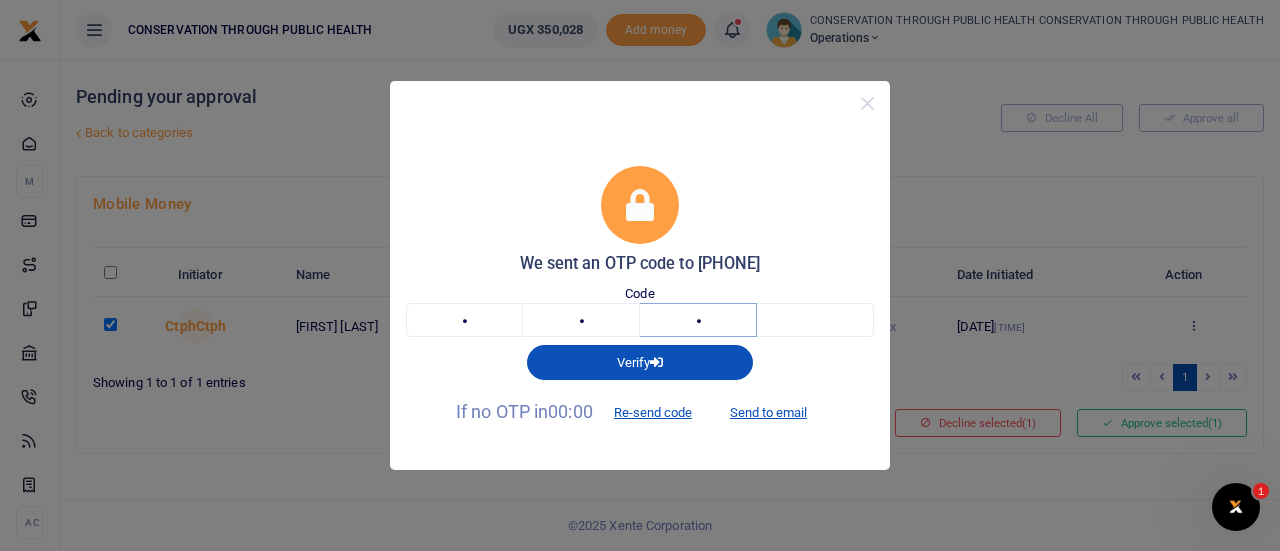 type on "7" 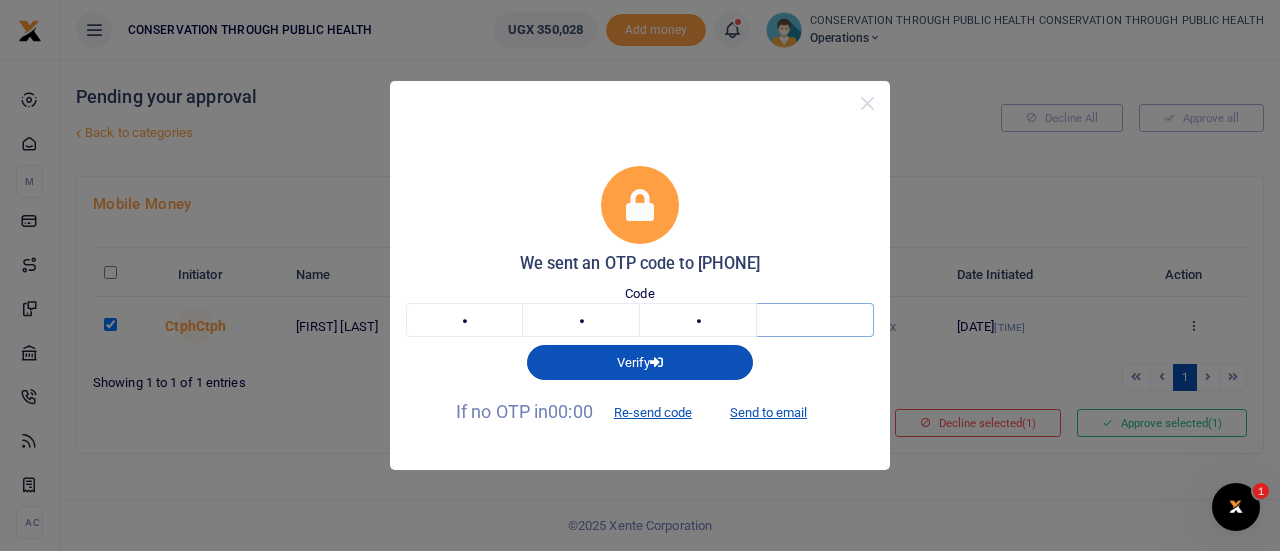 type on "8" 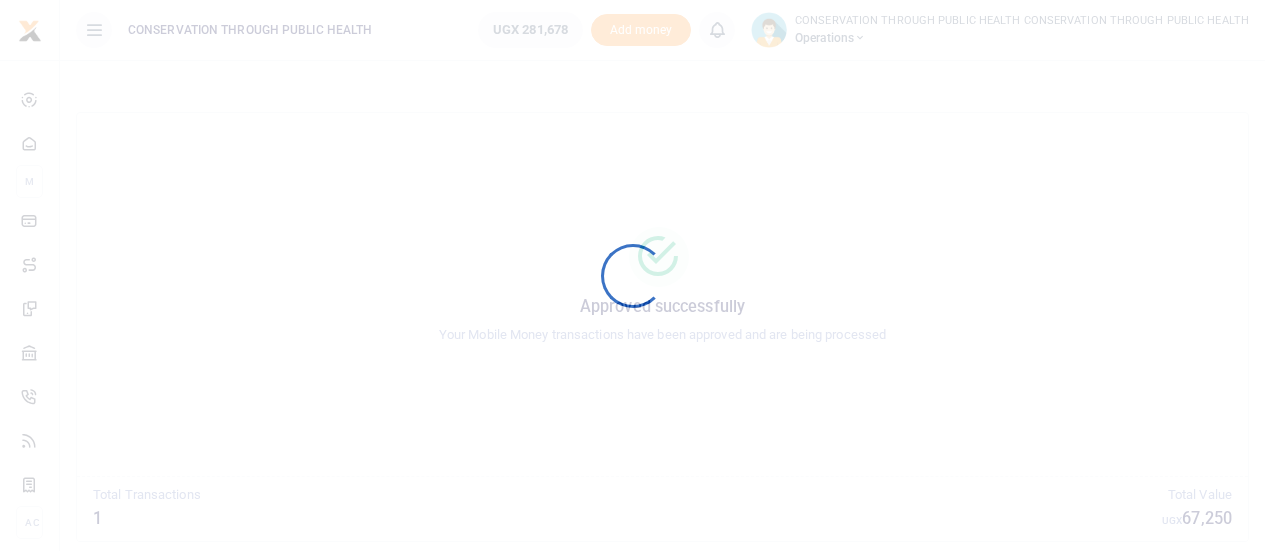 scroll, scrollTop: 0, scrollLeft: 0, axis: both 